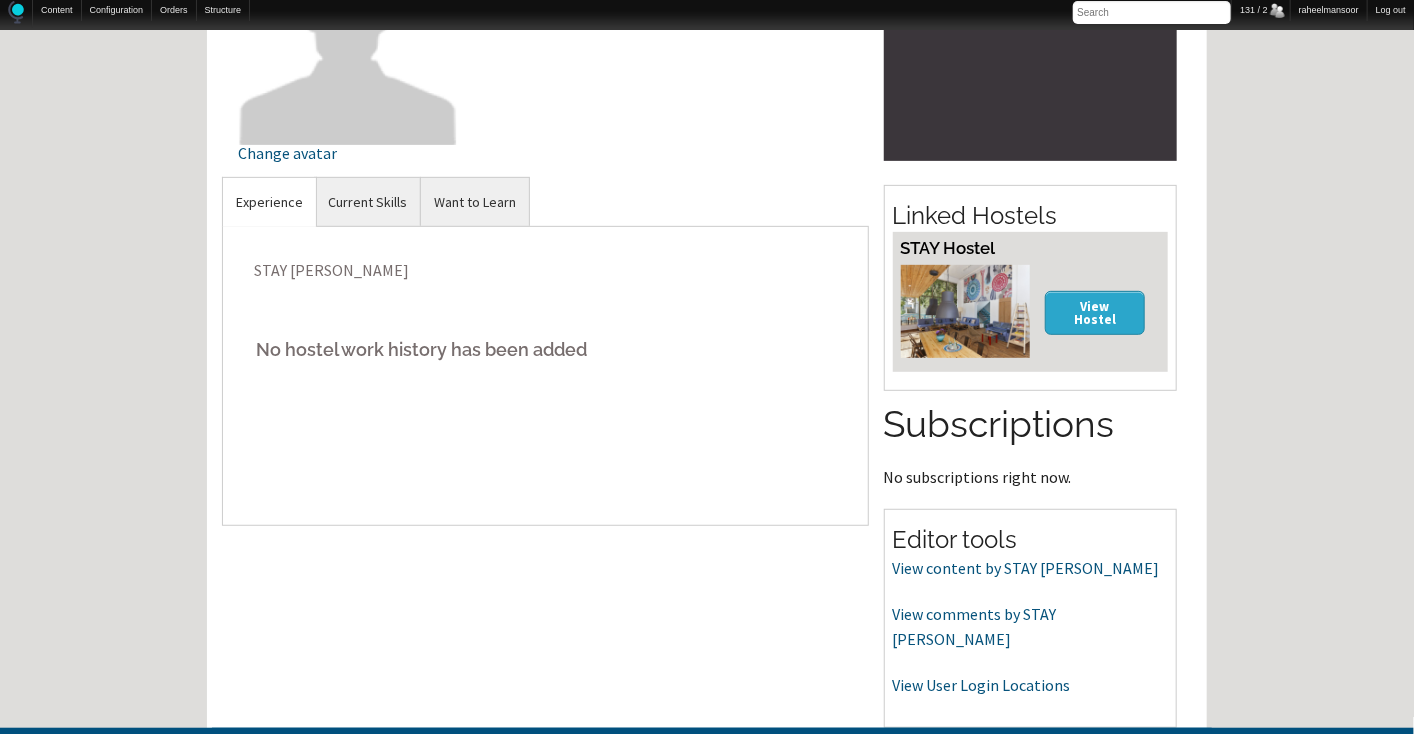 scroll, scrollTop: 320, scrollLeft: 0, axis: vertical 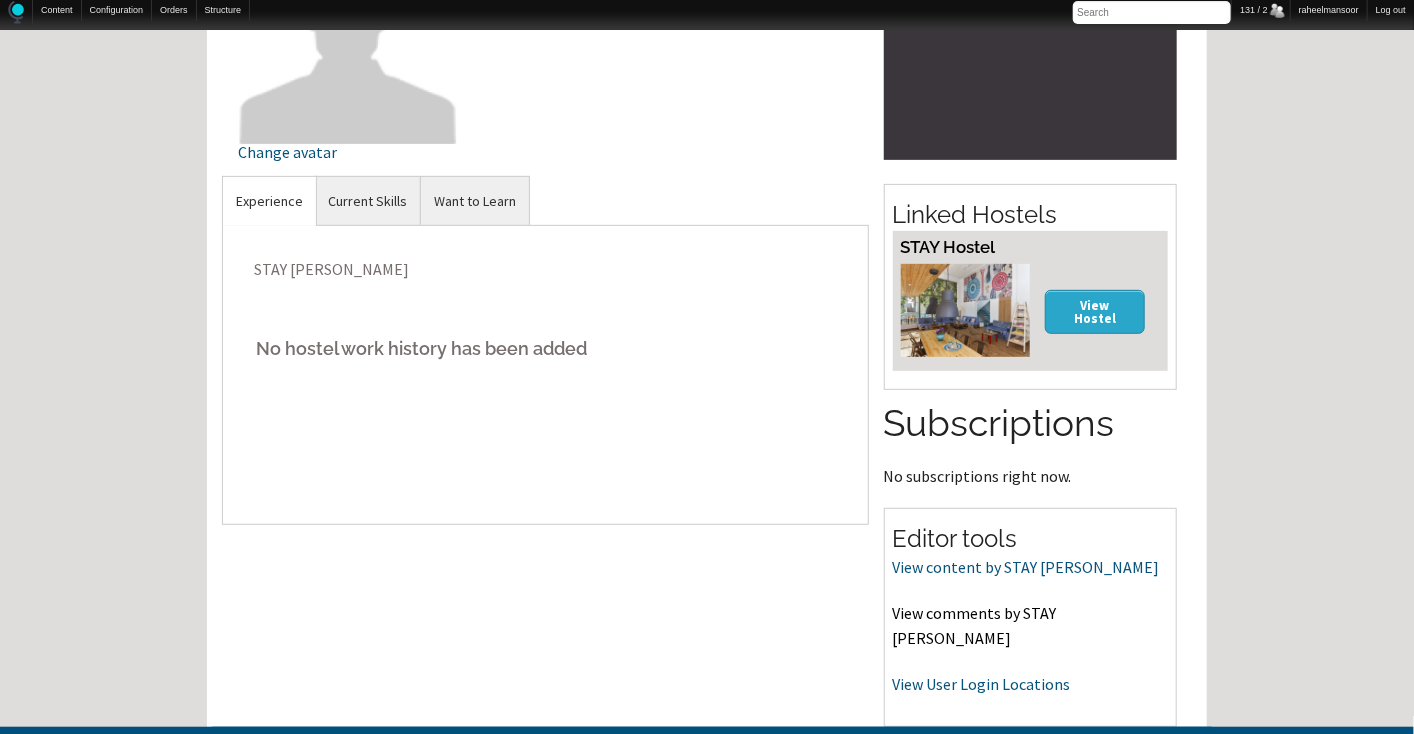 click on "View comments by STAY [PERSON_NAME]" at bounding box center (975, 626) 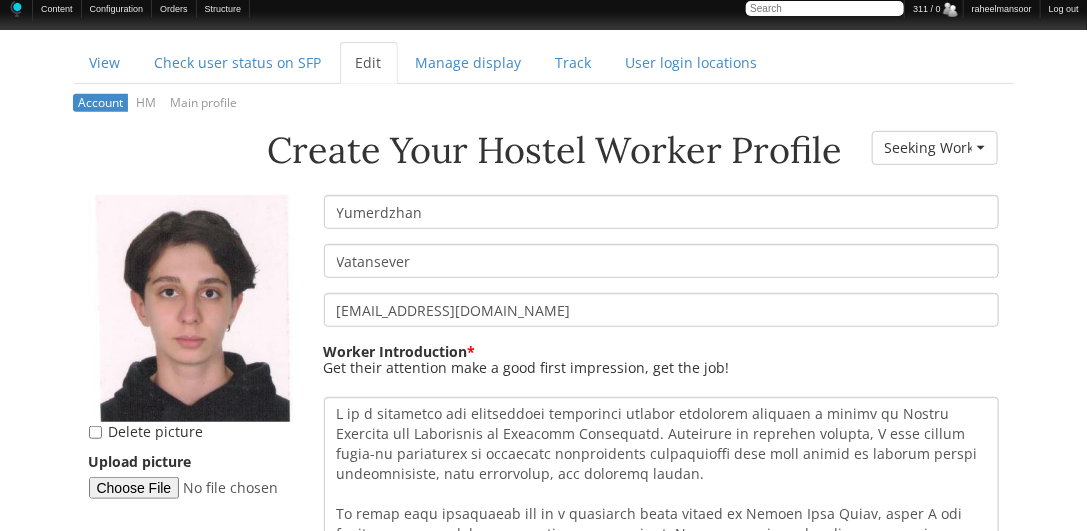 scroll, scrollTop: 253, scrollLeft: 0, axis: vertical 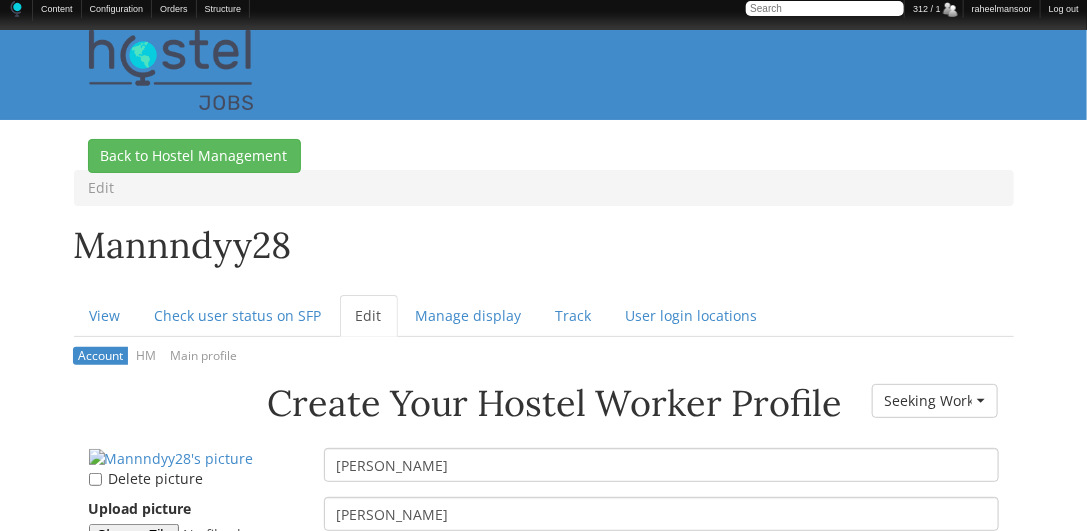 click on "Skip to main content
Hostel Manager Access    Logout
BROWSE JOBS  » BROWSE HOSTEL JOBS BROWSE JOBS BROWSE WORKERS BROWSE HOSTELS FORUM  » NEW POSTS RECENT ACTIVITY HOW TO WORK IN HOSTELS THE LOUNGE  » SAY HELLO TRAVEL TALK WORK ABROAD  »  KIBBUTZ VOLUNTEER JOBS OTHER TRAVEL WORK RESORT & HOTEL JOBS VOLUNTEER ABROAD OTHER TOPICS  » OFF-TOPIC CHAT SITE NEWS & FEEDBACK FORUM INDEX ABOUT
Edit
Mannndyy28
Primary tabs View
Check user status on SFP
Edit (active tab)
Manage display
Track" at bounding box center (543, 3178) 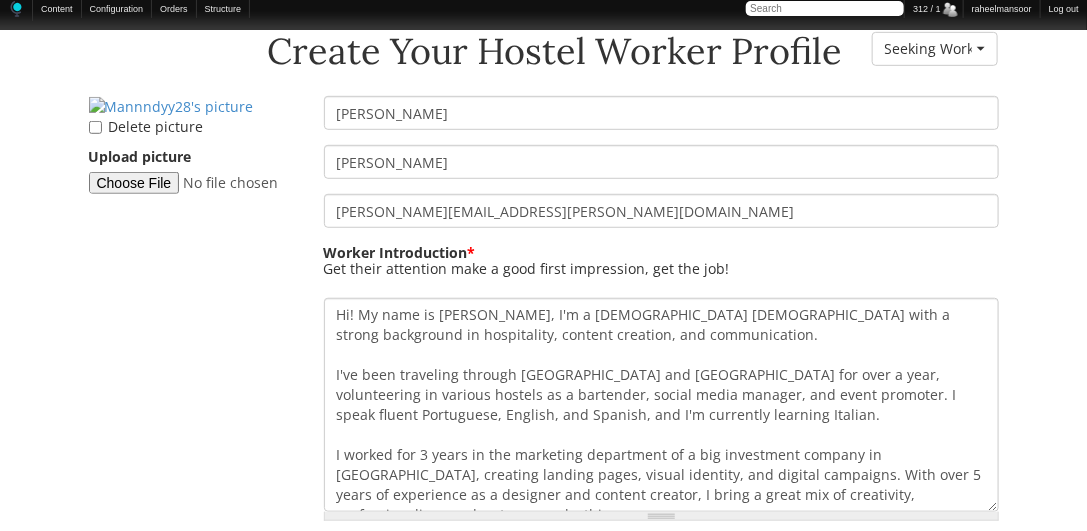 scroll, scrollTop: 352, scrollLeft: 0, axis: vertical 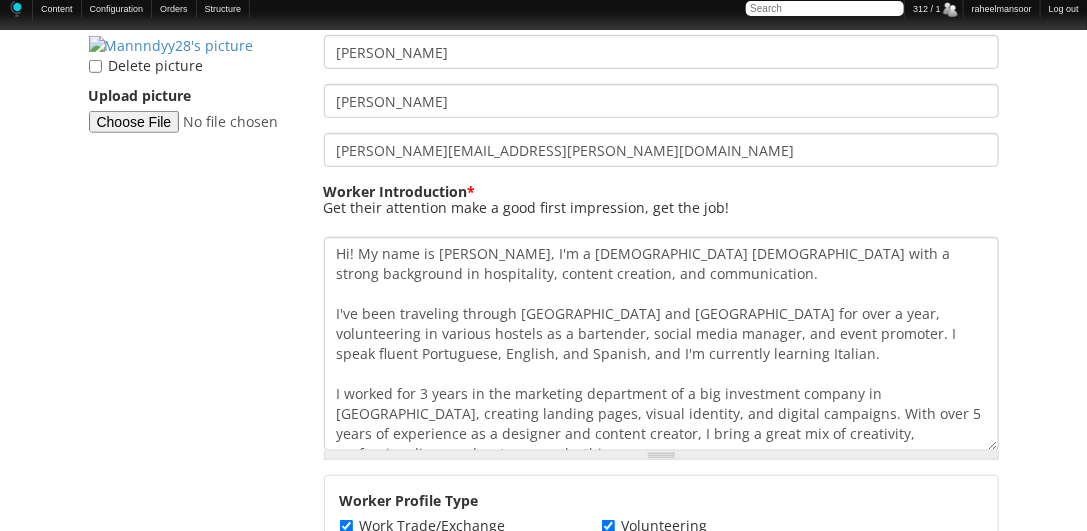 click on "Delete picture
Upload picture" at bounding box center [191, 91] 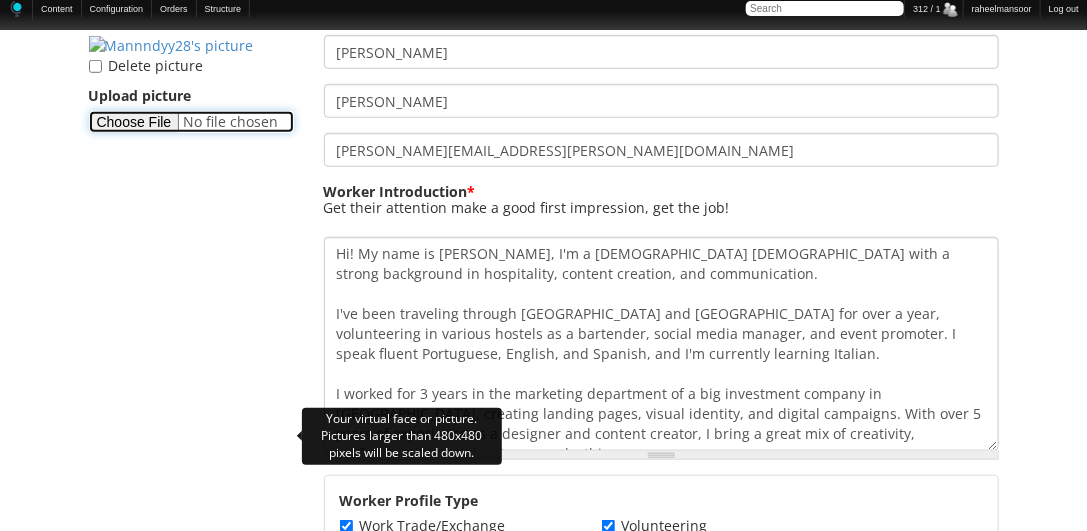 click on "Upload picture" at bounding box center [191, 122] 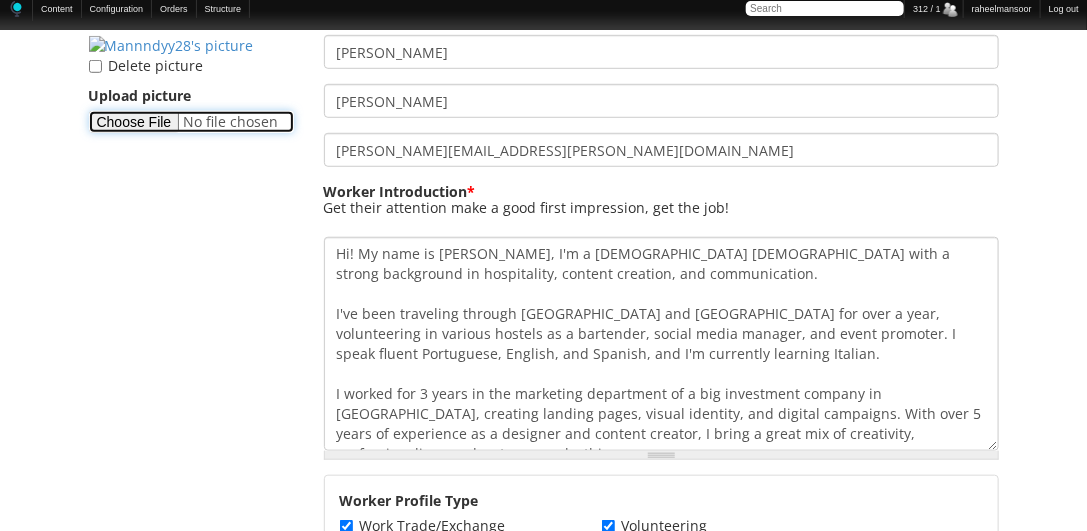 type on "C:\fakepath\Amanda-Franco.png" 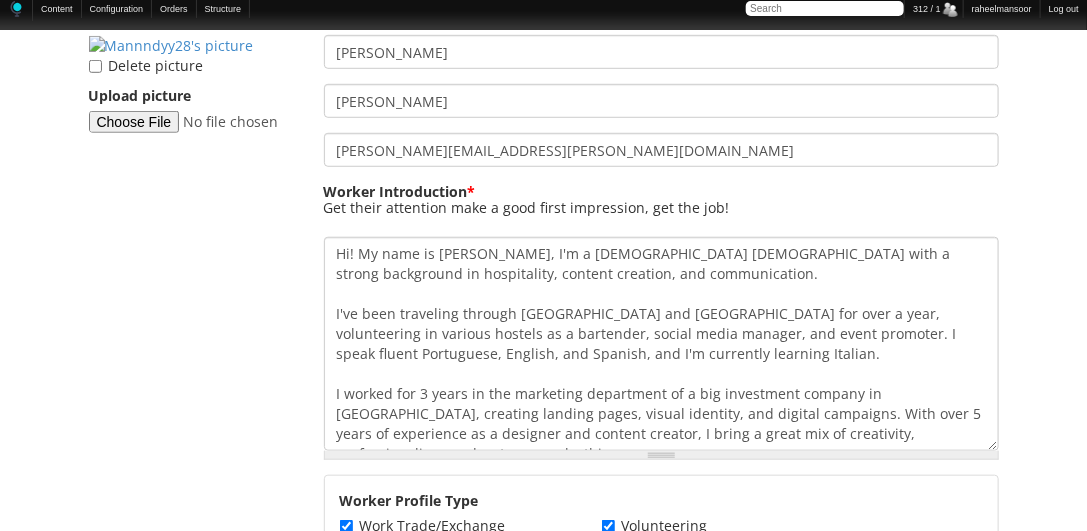 click on "Worker Introduction  *
Hi! My name is Amanda, I'm a 27-year-old Brazilian with a strong background in hospitality, content creation, and communication.
I've been traveling through South America and Europe for over a year, volunteering in various hostels as a bartender, social media manager, and event promoter. I speak fluent Portuguese, English, and Spanish, and I'm currently learning Italian.
I worked for 3 years in the marketing department of a big investment company in Brazil, creating landing pages, visual identity, and digital campaigns. With over 5 years of experience as a designer and content creator, I bring a great mix of creativity, professionalism, and a strong work ethic.
Now I'm looking for paid positions in hostels where I can keep doing what I love. Creating memorable guest experiences and vibrant social atmospheres, while getting fairly compensated for my work.
I'm responsible, adaptable, and always bring good vibes!
Let’s work together to make your hostel unforgettable ✨" at bounding box center [661, 321] 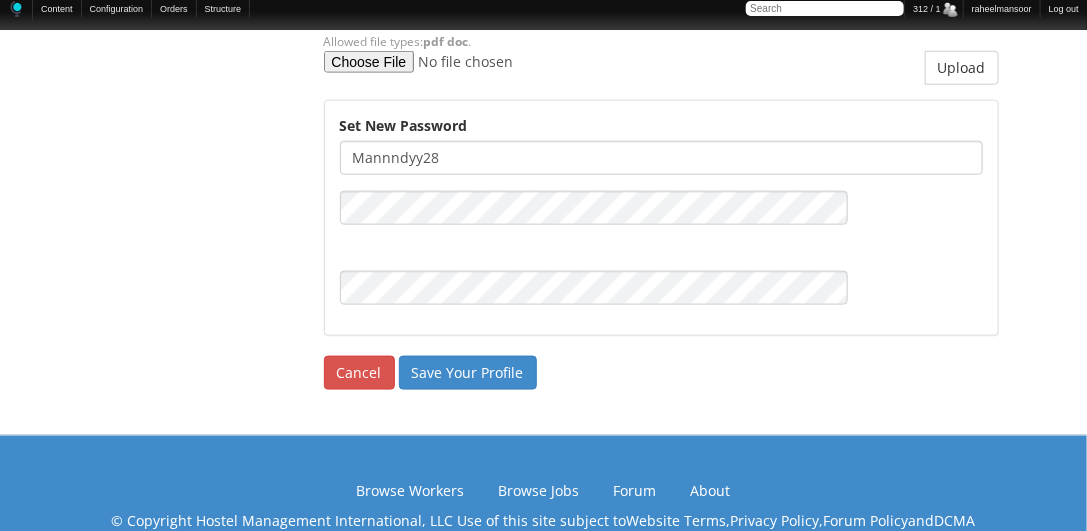 scroll, scrollTop: 5771, scrollLeft: 0, axis: vertical 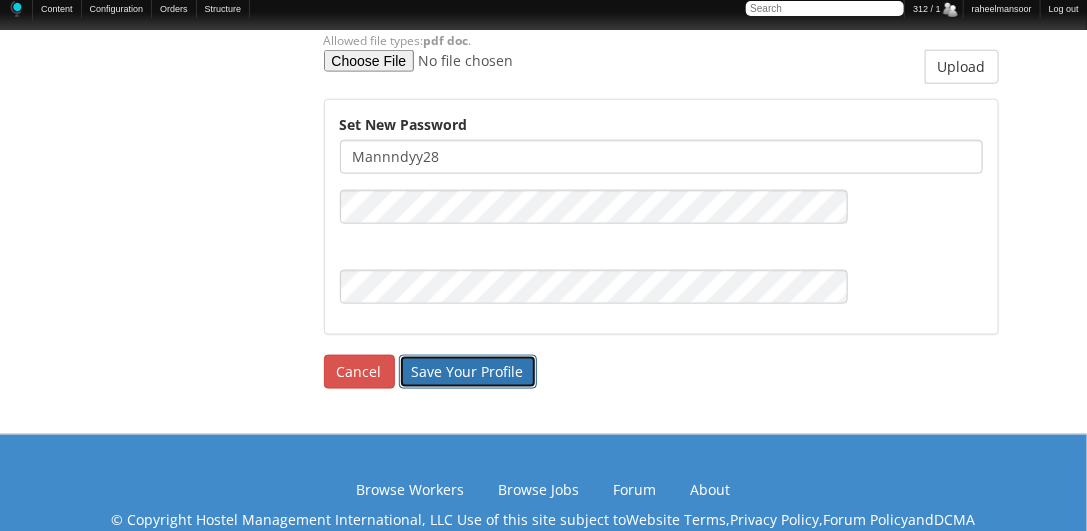 click on "Save Your Profile" at bounding box center (468, 372) 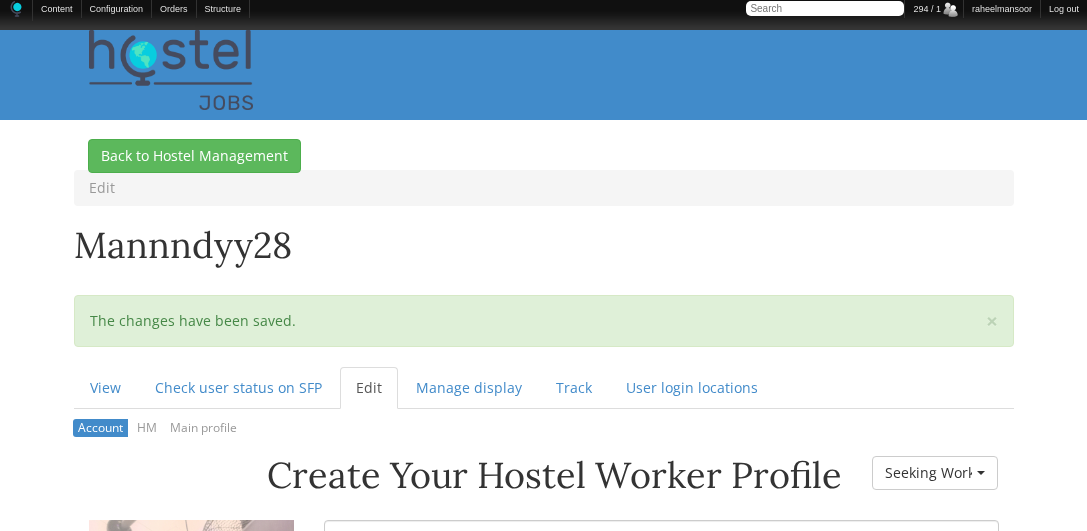 scroll, scrollTop: 0, scrollLeft: 0, axis: both 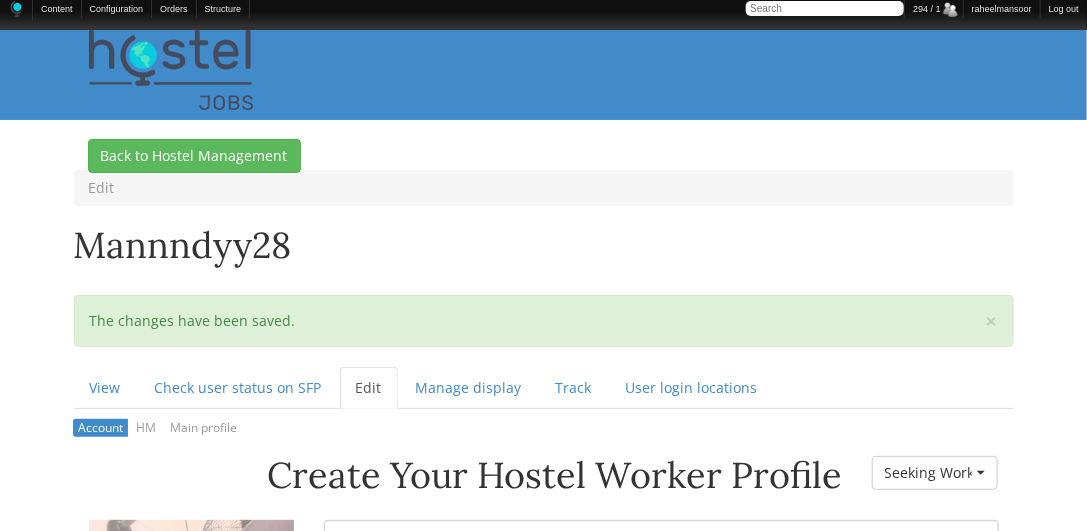 click on "Skip to main content
Hostel Manager Access    Logout
BROWSE JOBS  » BROWSE HOSTEL JOBS BROWSE JOBS BROWSE WORKERS BROWSE HOSTELS FORUM  » NEW POSTS RECENT ACTIVITY HOW TO WORK IN HOSTELS THE LOUNGE  » SAY HELLO TRAVEL TALK WORK ABROAD  »  KIBBUTZ [DEMOGRAPHIC_DATA] JOBS OTHER TRAVEL WORK RESORT & HOTEL JOBS [DEMOGRAPHIC_DATA] ABROAD OTHER TOPICS  » OFF-TOPIC CHAT SITE NEWS & FEEDBACK FORUM INDEX ABOUT
Edit
Mannndyy28
×
Status message
The changes have been saved.
Primary tabs View
Edit (active tab)" at bounding box center (543, 3214) 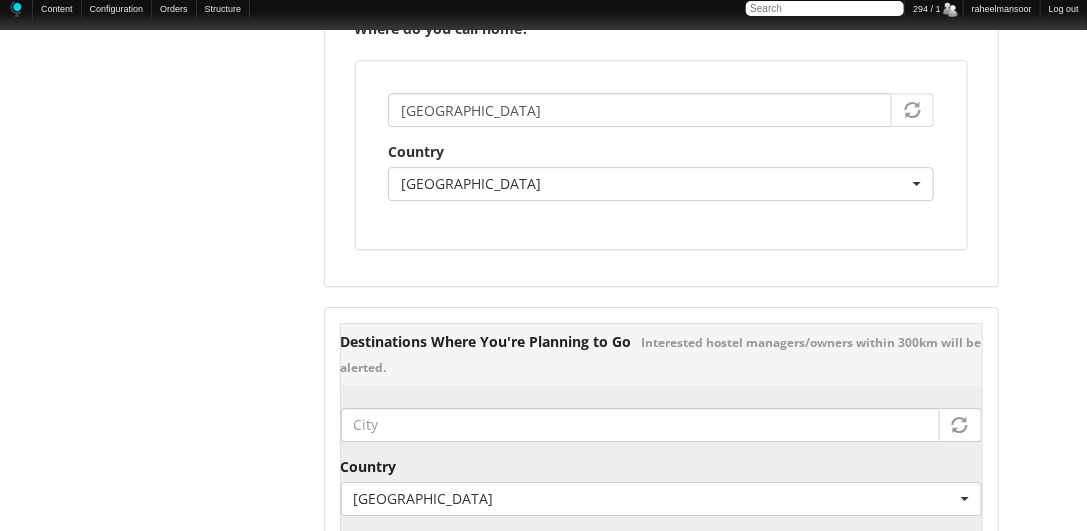 scroll, scrollTop: 2049, scrollLeft: 0, axis: vertical 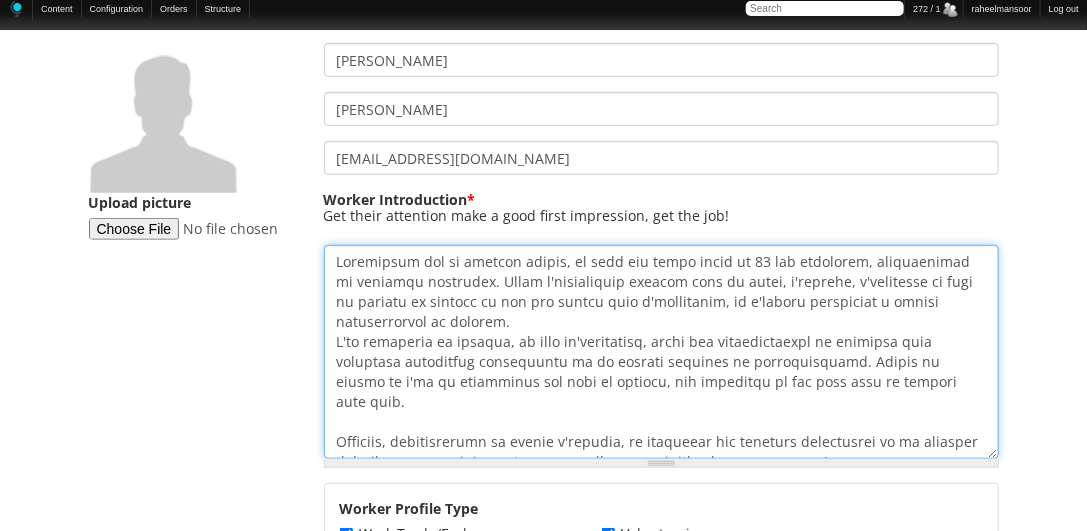 click on "Worker Introduction  *" at bounding box center (661, 352) 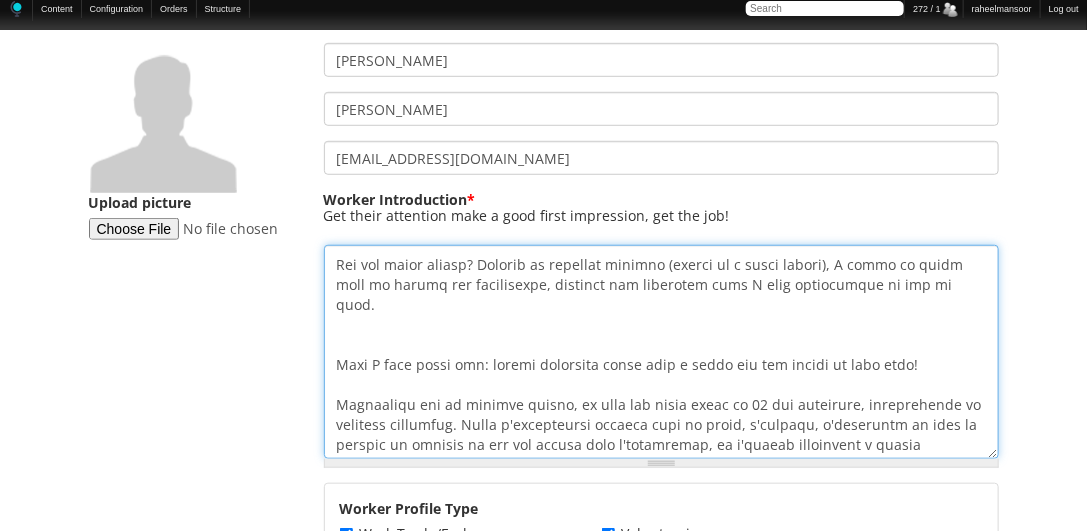 scroll, scrollTop: 238, scrollLeft: 0, axis: vertical 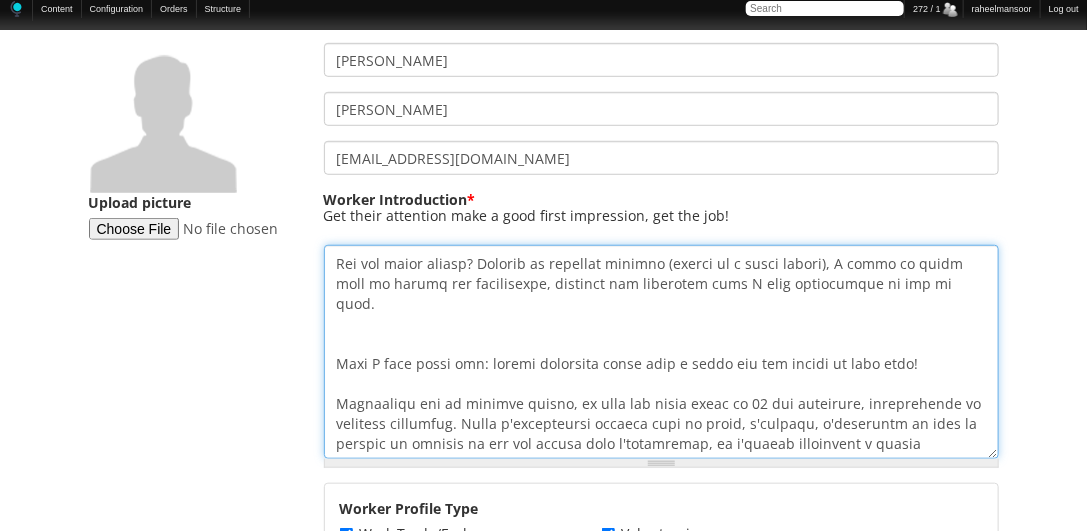 click on "Worker Introduction  *" at bounding box center [661, 352] 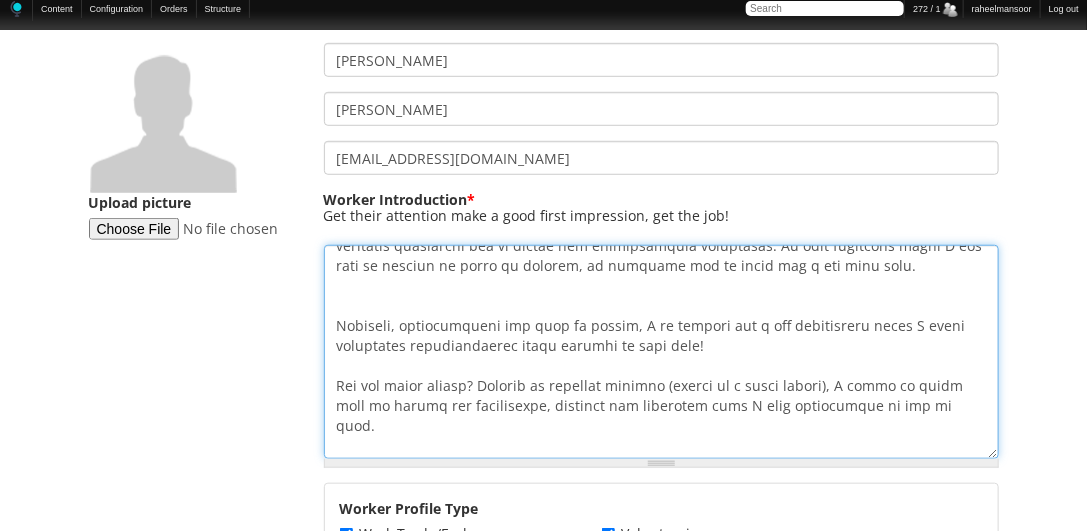 scroll, scrollTop: 116, scrollLeft: 0, axis: vertical 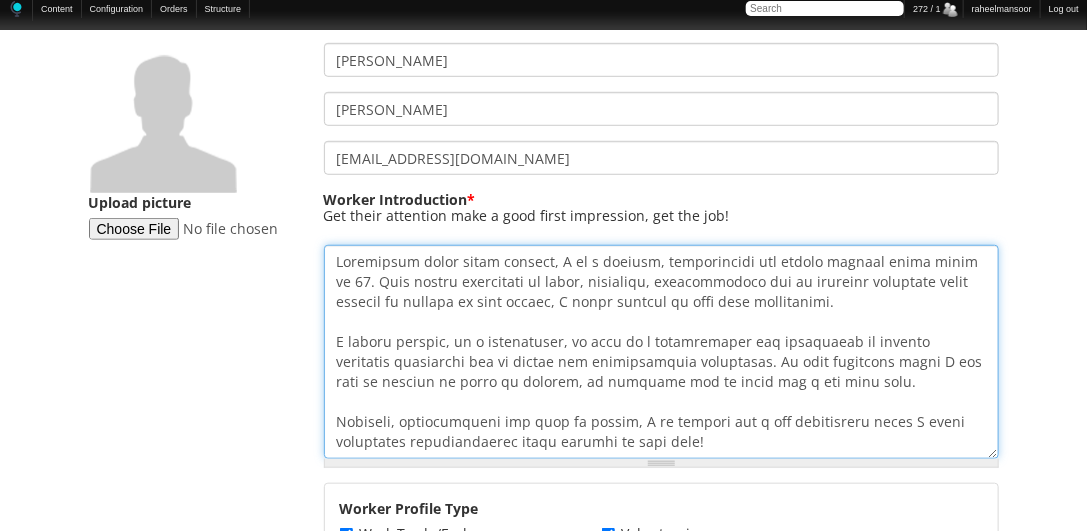 click on "Worker Introduction  *" at bounding box center [661, 352] 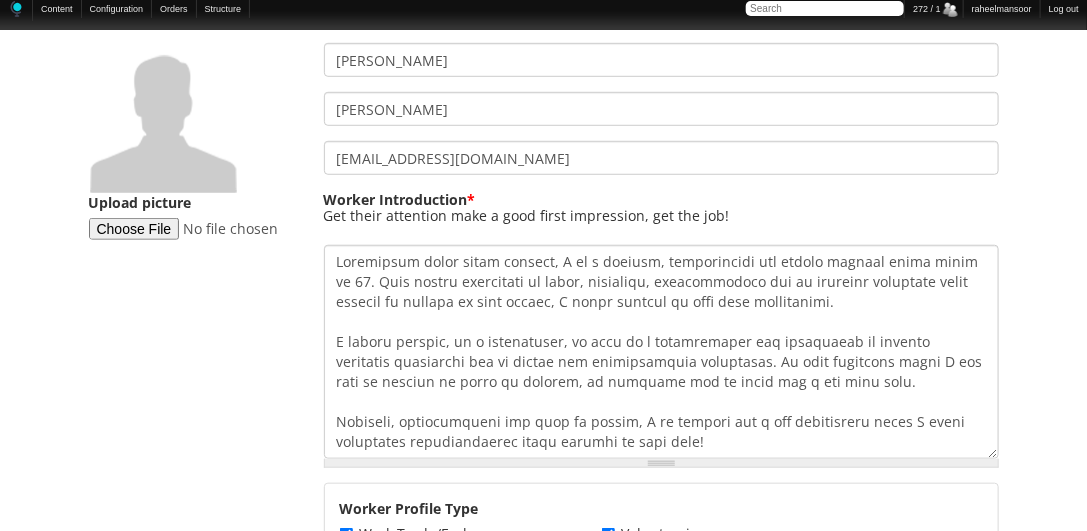 click on "Create Your Hostel Worker Profile
Worker Resume Status
- None - Currently Working Profile Hidden Seeking Work Seeking Work   - None - Currently Working Profile Hidden Seeking Work
Upload picture
Juliette
D'Amico
juliettedamico30@gmail.com
Worker Introduction  *
More information about text formats
Text format
Full HTML Filtered HTML Plain text Filtered HTML   Full HTML Filtered HTML Plain text
Full HTML You may use these tags:  [abbr] ,  [acronym] ,  [b] ,  [center] ,  [code] ,  [color] ,  [define] ,  [font] ,  [h1] ,  [h2] ,  [h3] ,  [h4] ,  [h5] ,  [h6] ,  [hr] ,  [i] ,  [img] ,  [justify] ,  [left] ,  [list] ,  [node] ,  [php] ,  [quote] ,  [right] ,  [s] ,  [size] ,  [sub] ,  [sup] ,  [u] ,  [url] ,  [wikipedia] ,  [youtube] Web page addresses and e-mail addresses turn into links automatically. =" at bounding box center (544, 2018) 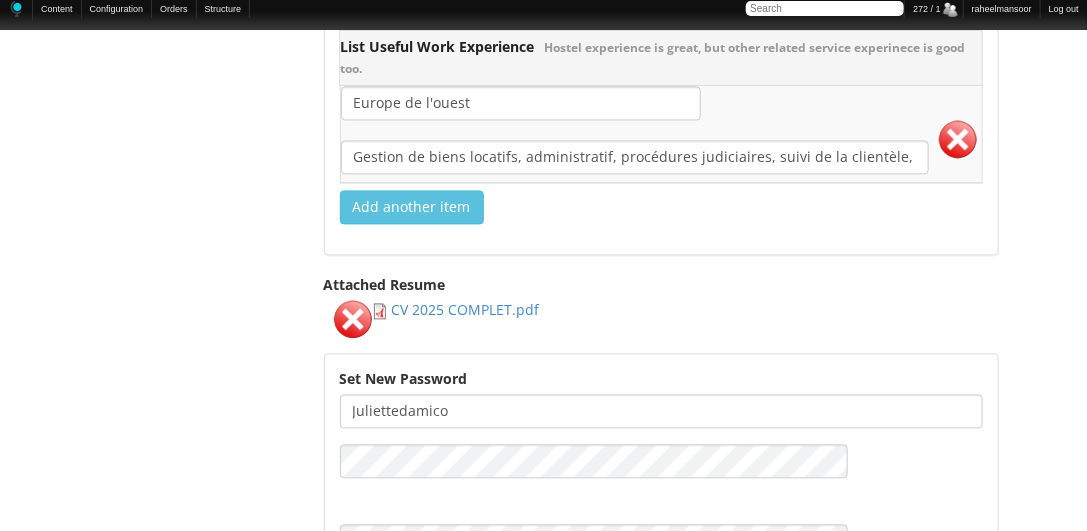 scroll, scrollTop: 3818, scrollLeft: 0, axis: vertical 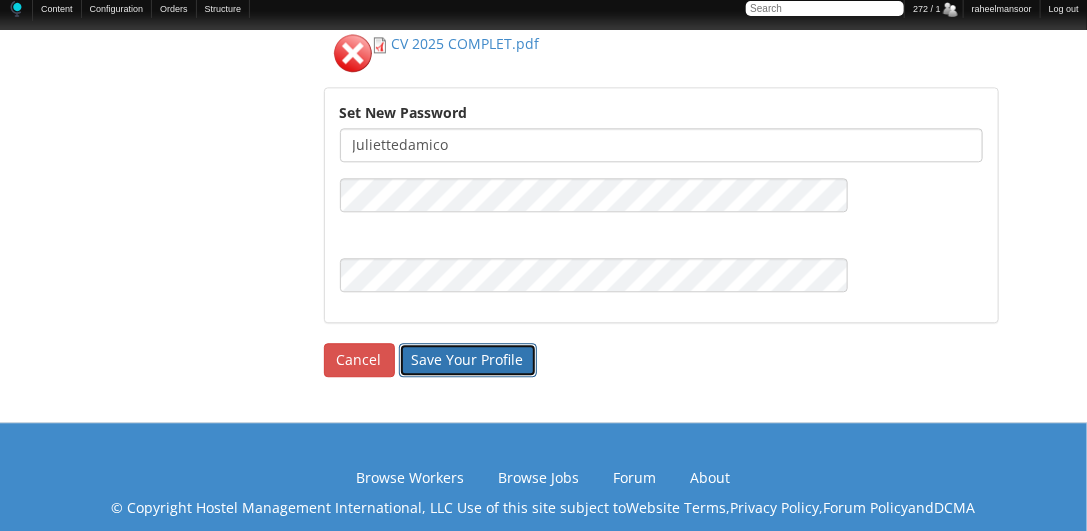click on "Save Your Profile" at bounding box center [468, 360] 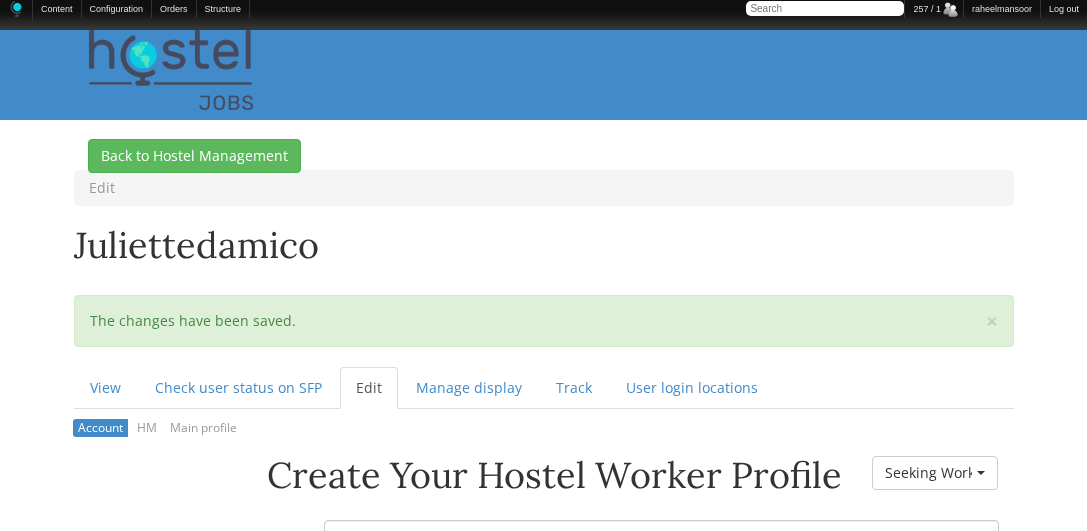 scroll, scrollTop: 0, scrollLeft: 0, axis: both 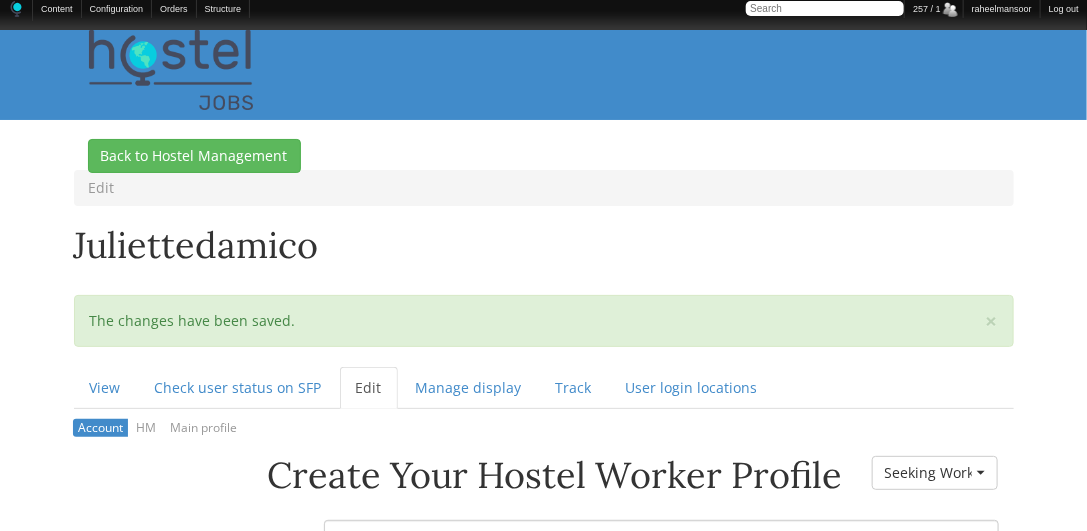 click on "juliettedamico" at bounding box center [544, 250] 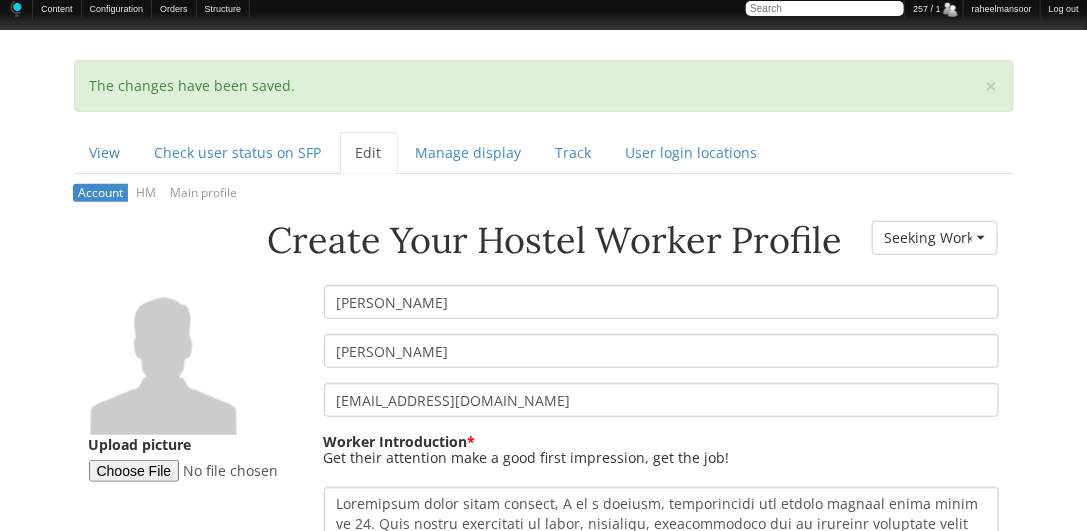 scroll, scrollTop: 457, scrollLeft: 0, axis: vertical 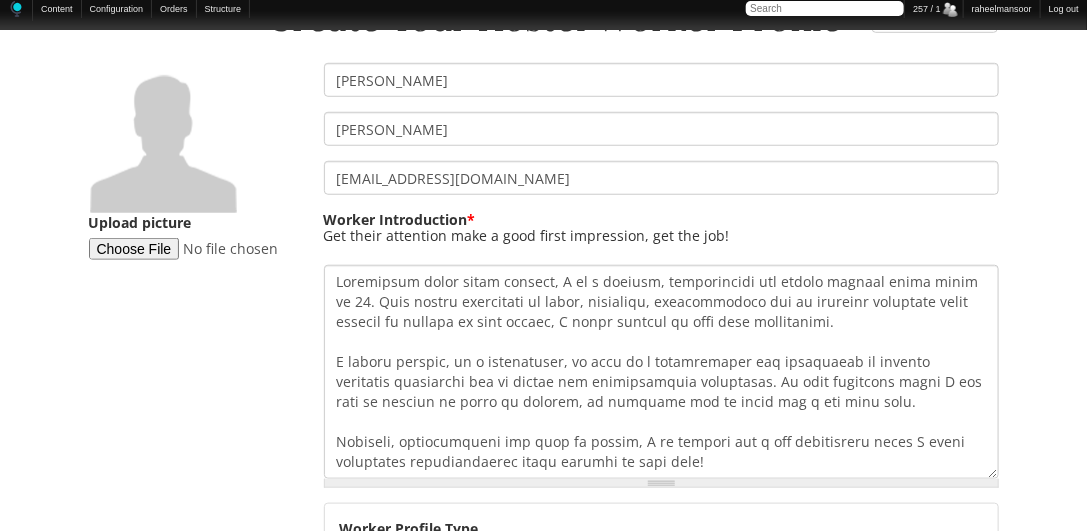 click on "Skip to main content
Hostel Manager Access    Logout
BROWSE JOBS  » BROWSE HOSTEL JOBS BROWSE JOBS BROWSE WORKERS BROWSE HOSTELS FORUM  » NEW POSTS RECENT ACTIVITY HOW TO WORK IN HOSTELS THE LOUNGE  » SAY HELLO TRAVEL TALK WORK ABROAD  »  KIBBUTZ VOLUNTEER JOBS OTHER TRAVEL WORK RESORT & HOTEL JOBS VOLUNTEER ABROAD OTHER TOPICS  » OFF-TOPIC CHAT SITE NEWS & FEEDBACK FORUM INDEX ABOUT
Edit
juliettedamico
×
Status message
The changes have been saved.
Primary tabs View
Edit
Track" at bounding box center (543, 1908) 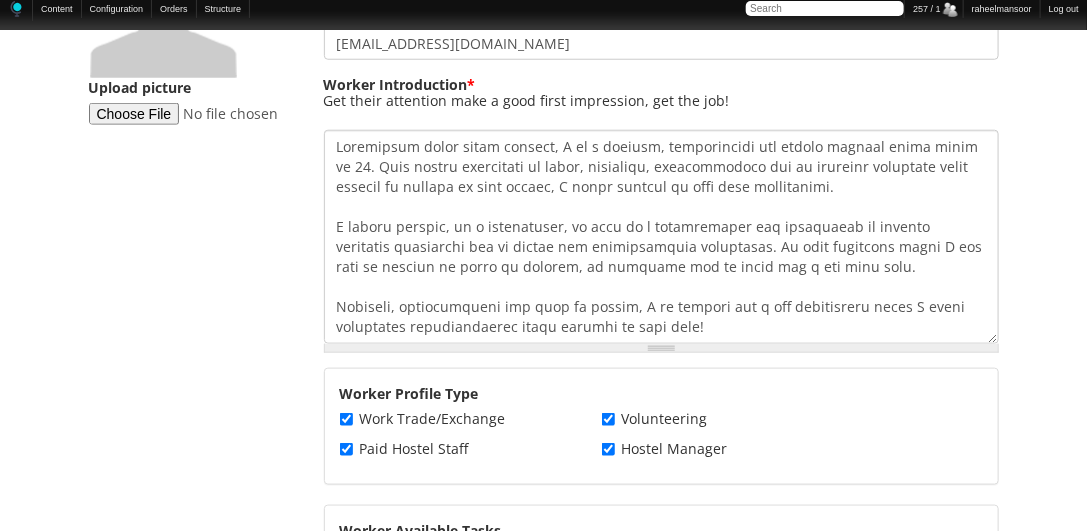 scroll, scrollTop: 685, scrollLeft: 0, axis: vertical 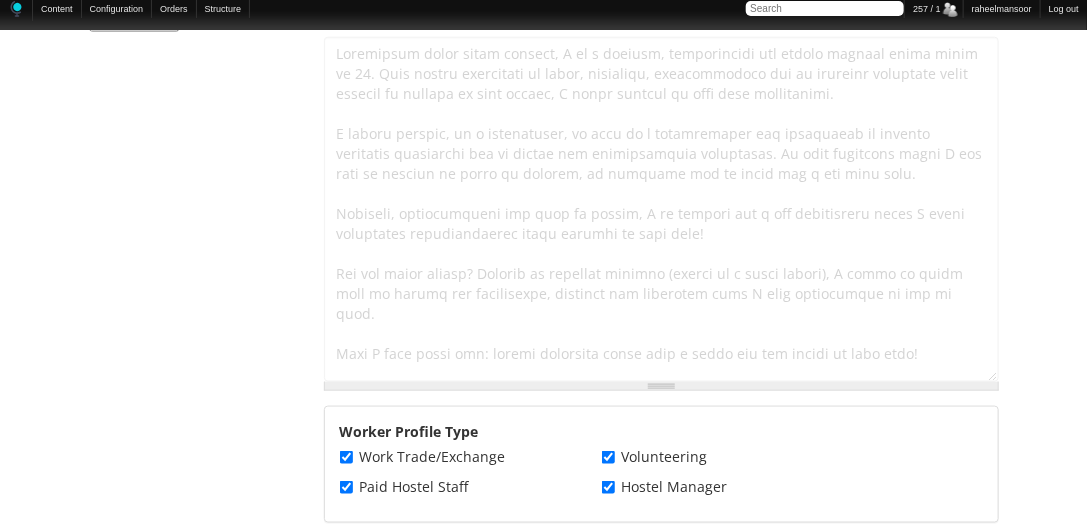 drag, startPoint x: 662, startPoint y: 254, endPoint x: 675, endPoint y: 400, distance: 146.57762 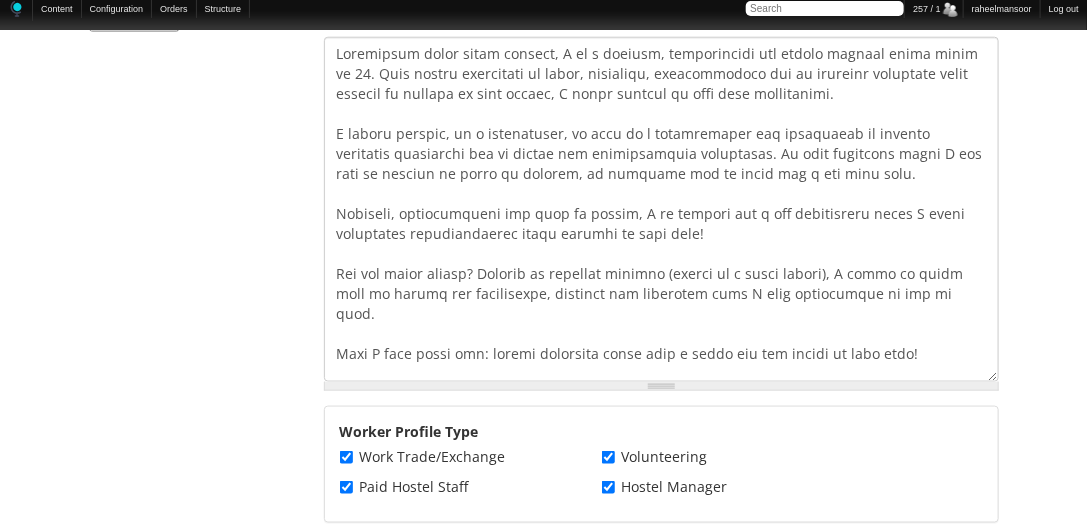 click on "Skip to main content
Hostel Manager Access    Logout
BROWSE JOBS  » BROWSE HOSTEL JOBS BROWSE JOBS BROWSE WORKERS BROWSE HOSTELS FORUM  » NEW POSTS RECENT ACTIVITY HOW TO WORK IN HOSTELS THE LOUNGE  » SAY HELLO TRAVEL TALK WORK ABROAD  »  KIBBUTZ VOLUNTEER JOBS OTHER TRAVEL WORK RESORT & HOTEL JOBS VOLUNTEER ABROAD OTHER TOPICS  » OFF-TOPIC CHAT SITE NEWS & FEEDBACK FORUM INDEX ABOUT
Edit
juliettedamico
×
Status message
The changes have been saved.
Primary tabs View
Edit
Track" at bounding box center [543, 1745] 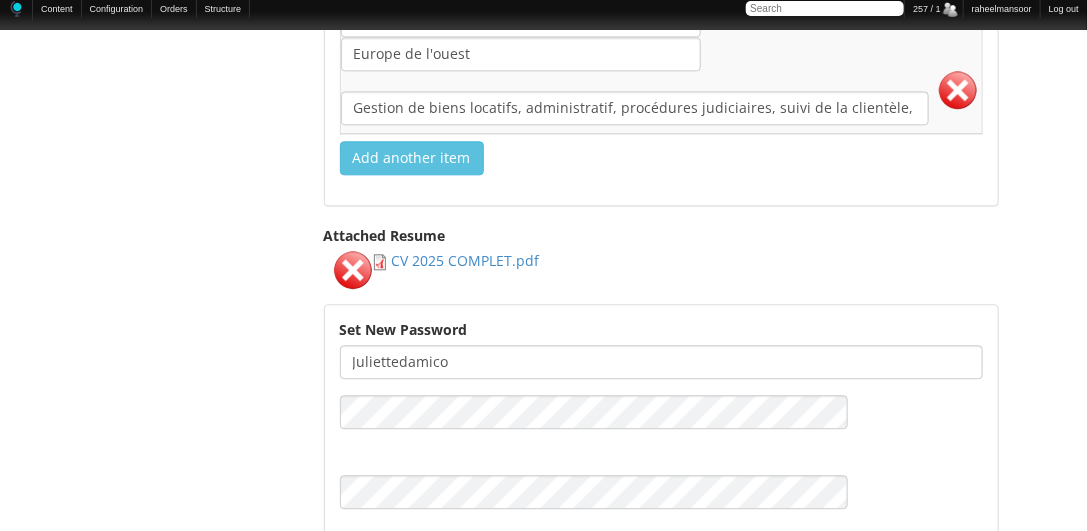 scroll, scrollTop: 4058, scrollLeft: 0, axis: vertical 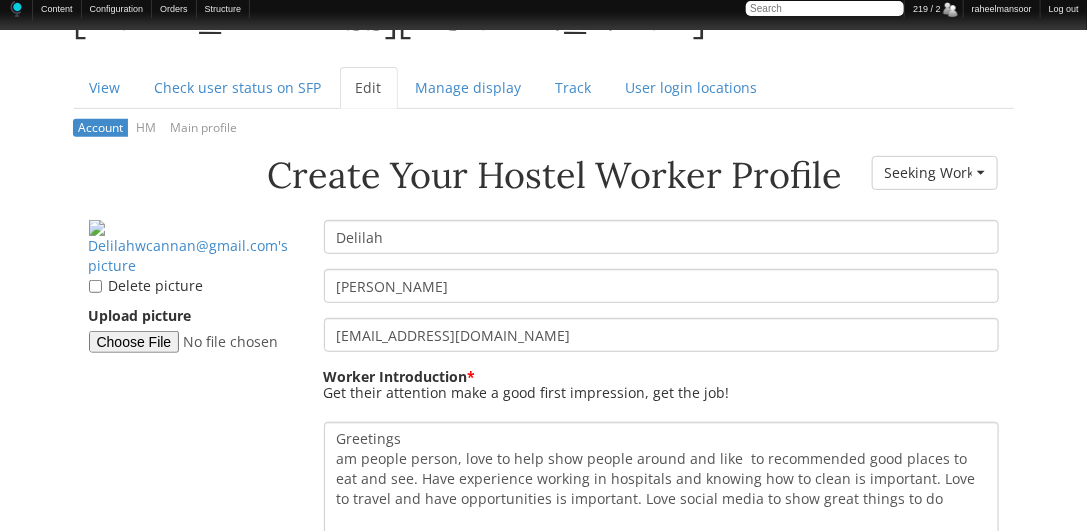 drag, startPoint x: 401, startPoint y: 284, endPoint x: 304, endPoint y: 287, distance: 97.04638 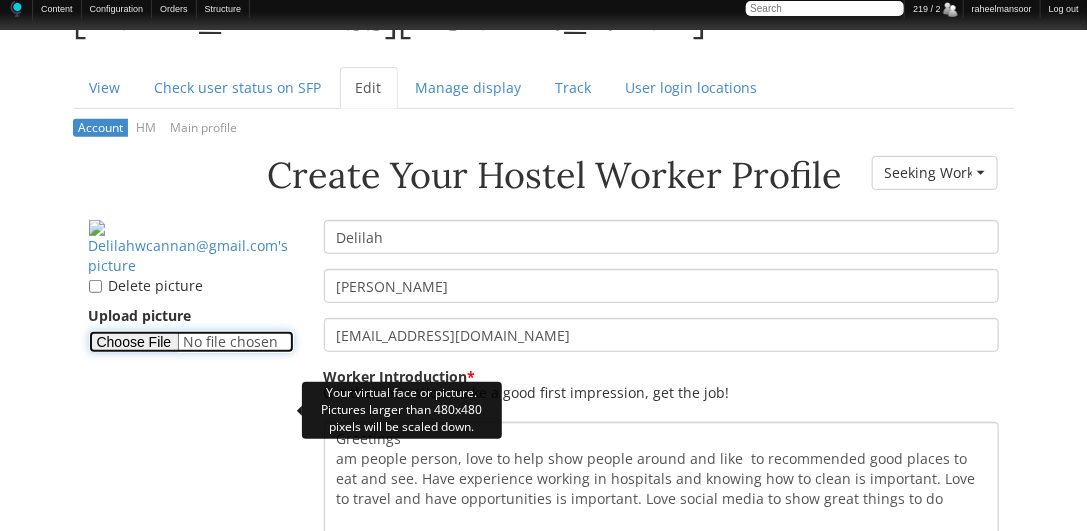 click on "Upload picture" at bounding box center (191, 342) 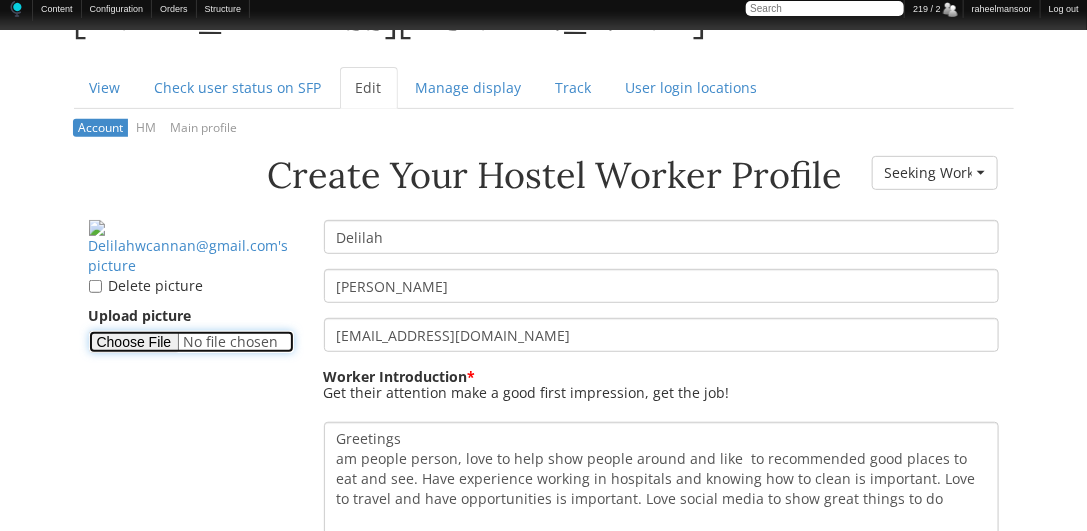 type on "C:\fakepath\[PERSON_NAME].png" 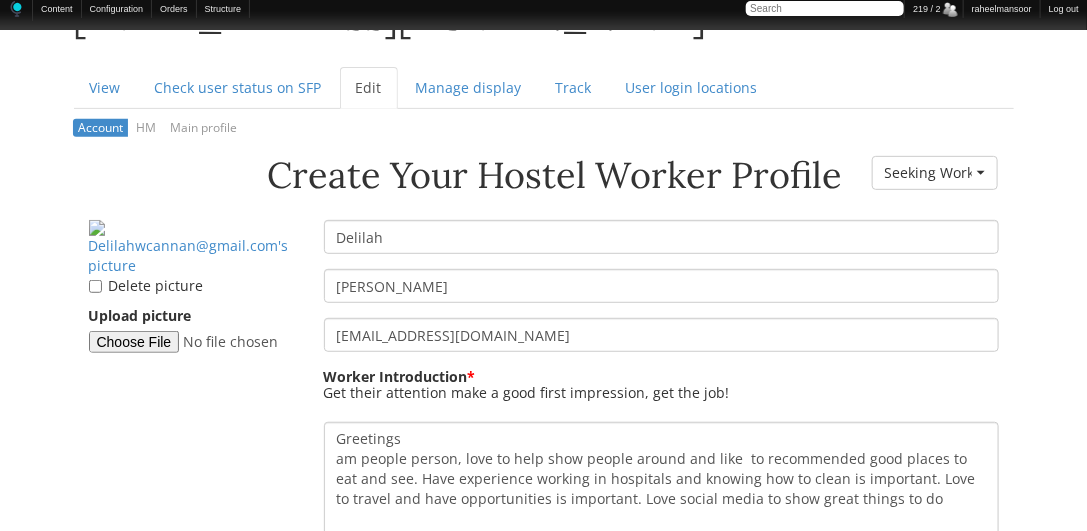 click on "Create Your Hostel Worker Profile
Worker Resume Status
- None - Currently Working Profile Hidden Seeking Work Seeking Work   - None - Currently Working Profile Hidden Seeking Work
Delete picture
Upload picture
Delilah
Wilson
delilahwcannan@gmail.com
Worker Introduction  *
Greetings
am people person, love to help show people around and like  to recommended good places to eat and see. Have experience working in hospitals and knowing how to clean is important. Love to travel and have opportunities is important. Love social media to show great things to do
More information about text formats
Text format
Full HTML Filtered HTML Plain text Filtered HTML   Full HTML Filtered HTML Plain text
Full HTML You may use these tags:  [abbr] ,  [acronym] ,  [b] ,  [center] ,  [code] ,  [color] ,  ,  ," at bounding box center (544, 1793) 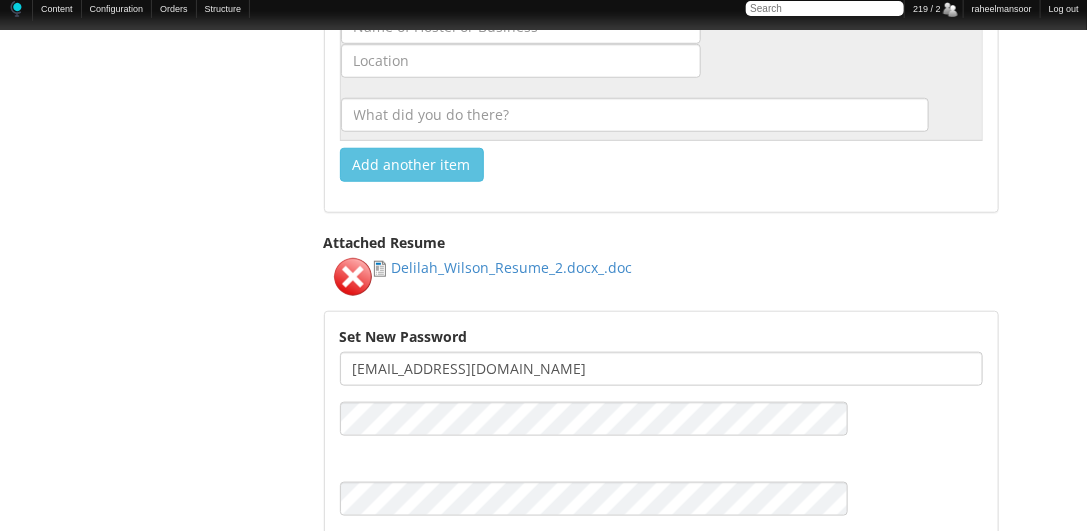 scroll, scrollTop: 3056, scrollLeft: 0, axis: vertical 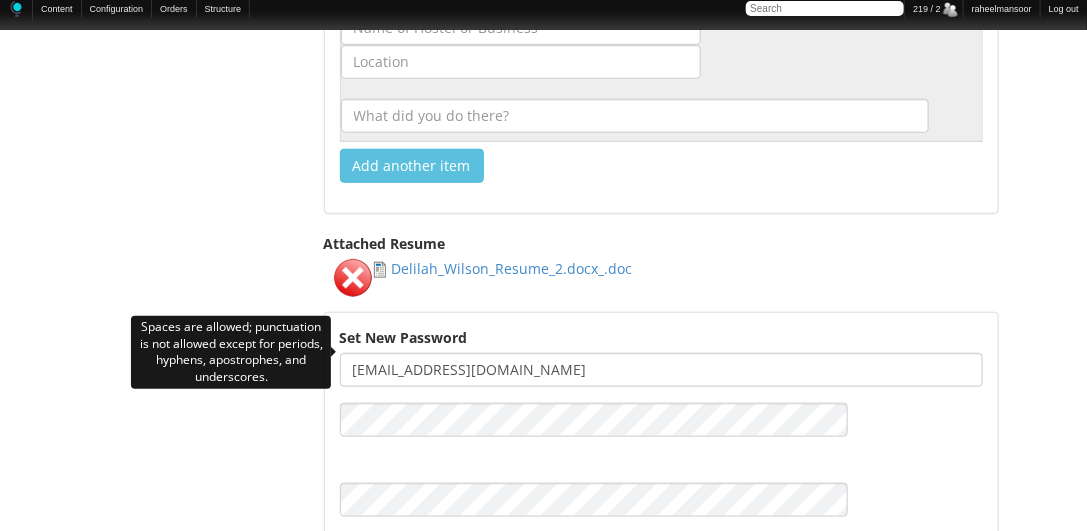 drag, startPoint x: 454, startPoint y: 358, endPoint x: 668, endPoint y: 369, distance: 214.28252 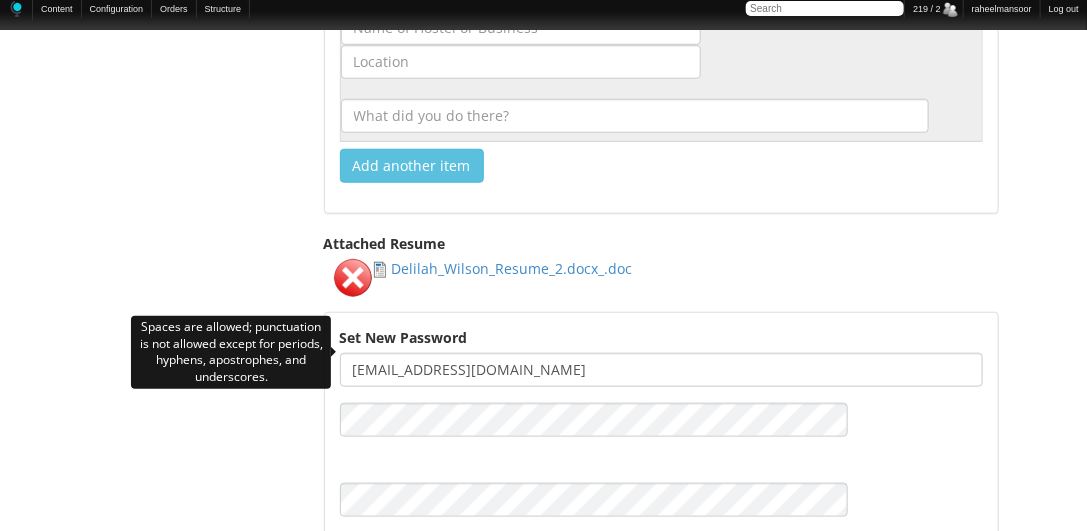 click on "Delilahwcannan@gmail.com" at bounding box center [661, 370] 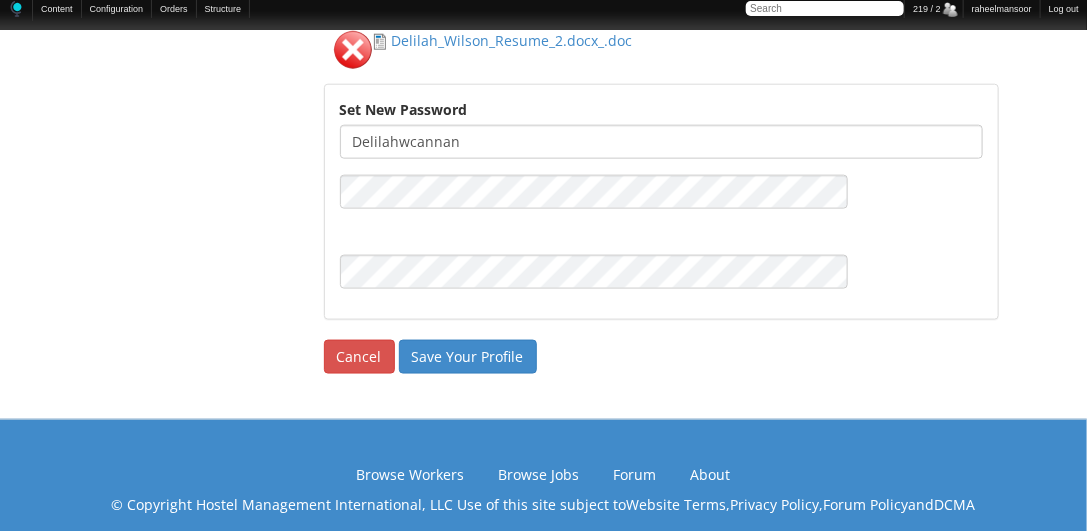 scroll, scrollTop: 3284, scrollLeft: 0, axis: vertical 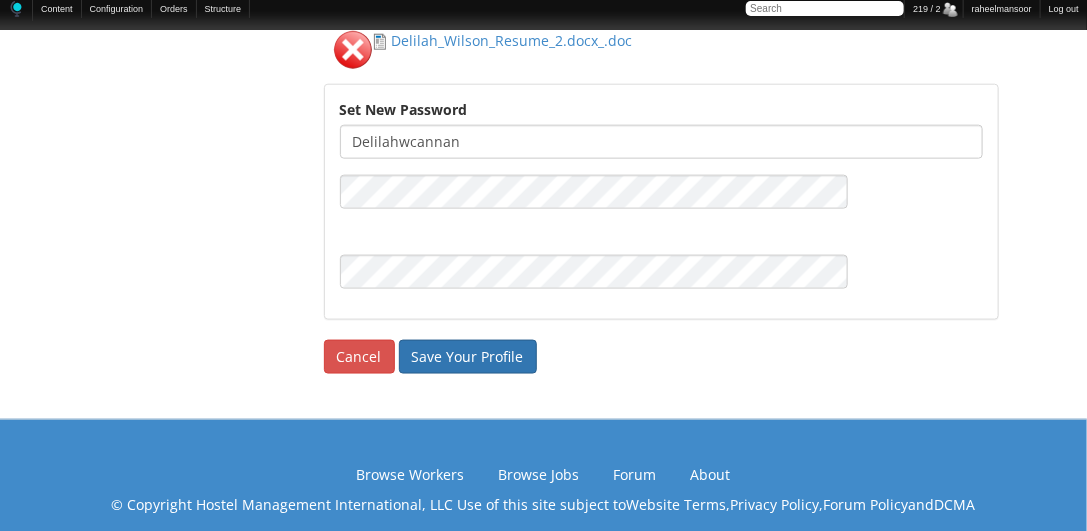 type on "Delilahwcannan" 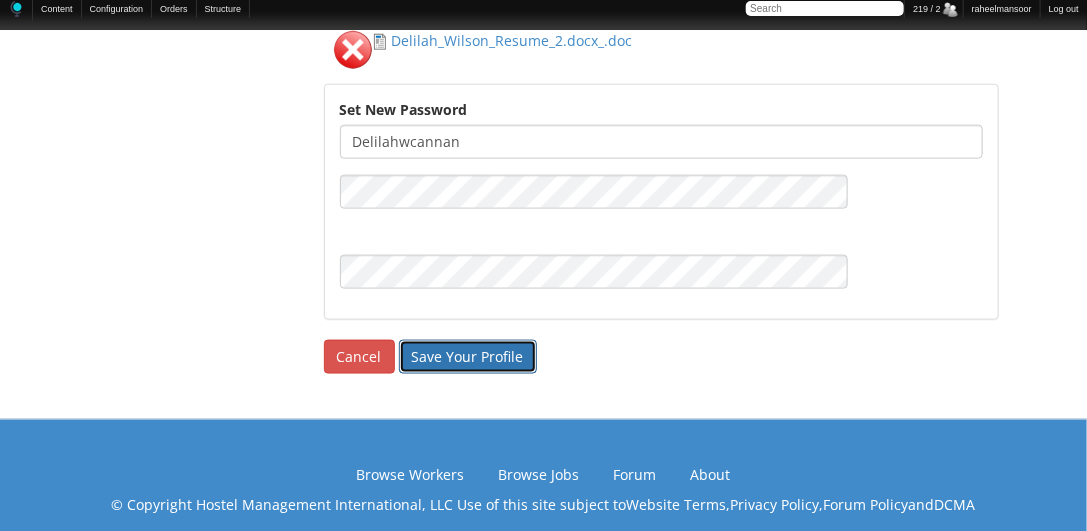 click on "Save Your Profile" at bounding box center [468, 357] 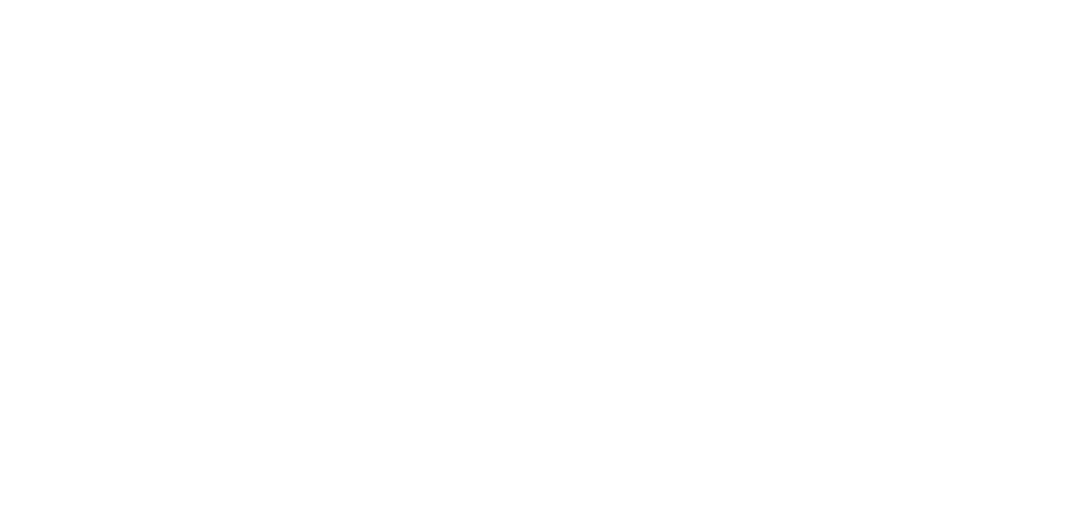 scroll, scrollTop: 0, scrollLeft: 0, axis: both 